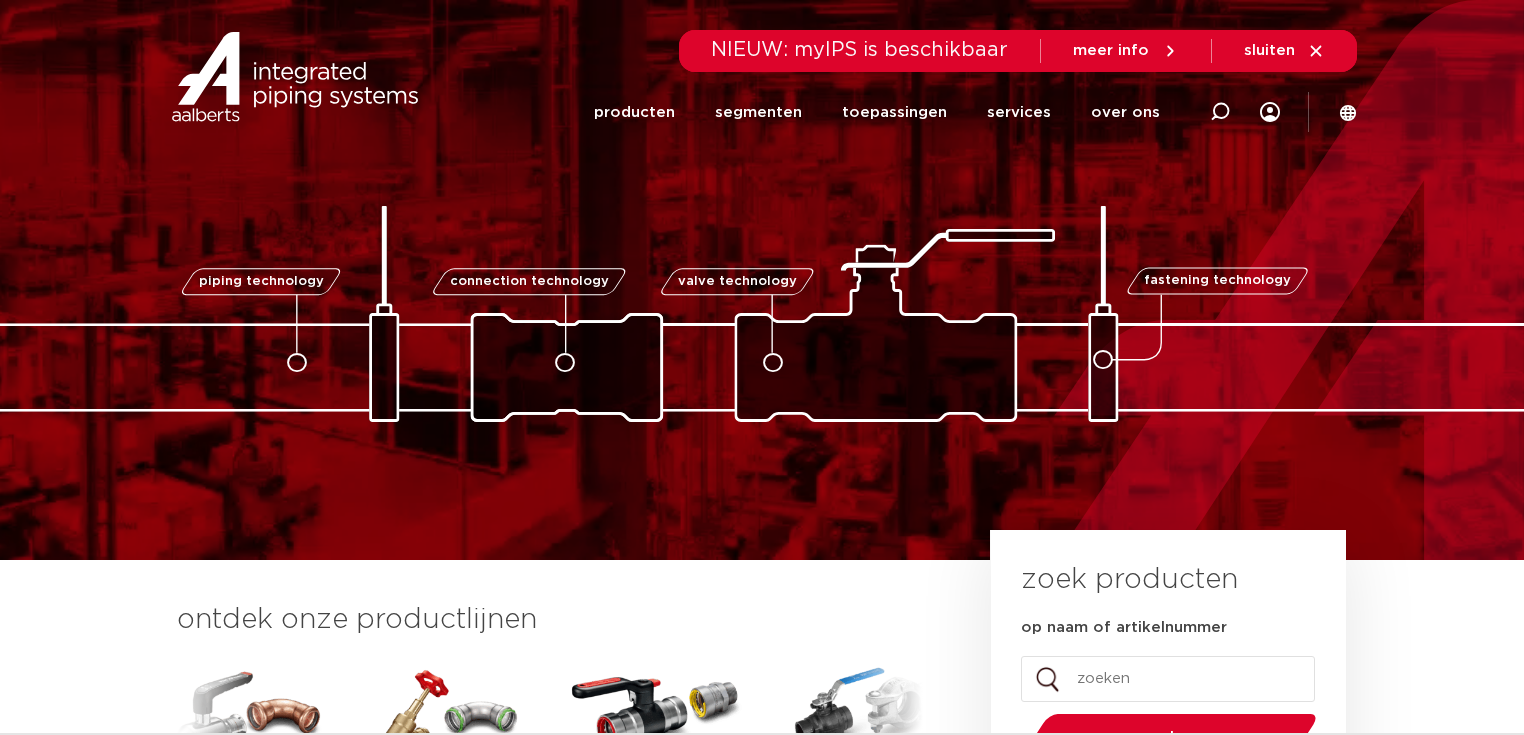 scroll, scrollTop: 0, scrollLeft: 0, axis: both 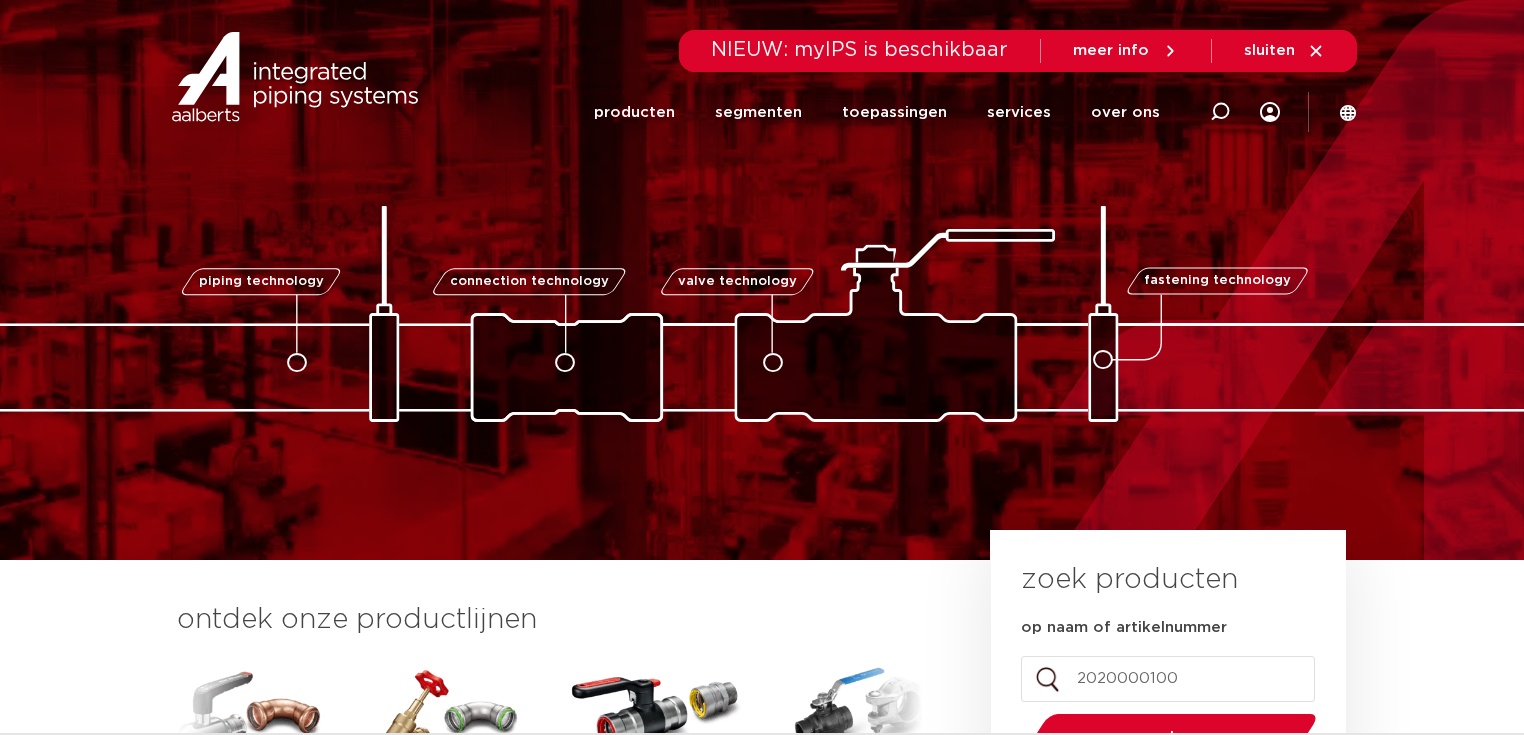type on "2020000100" 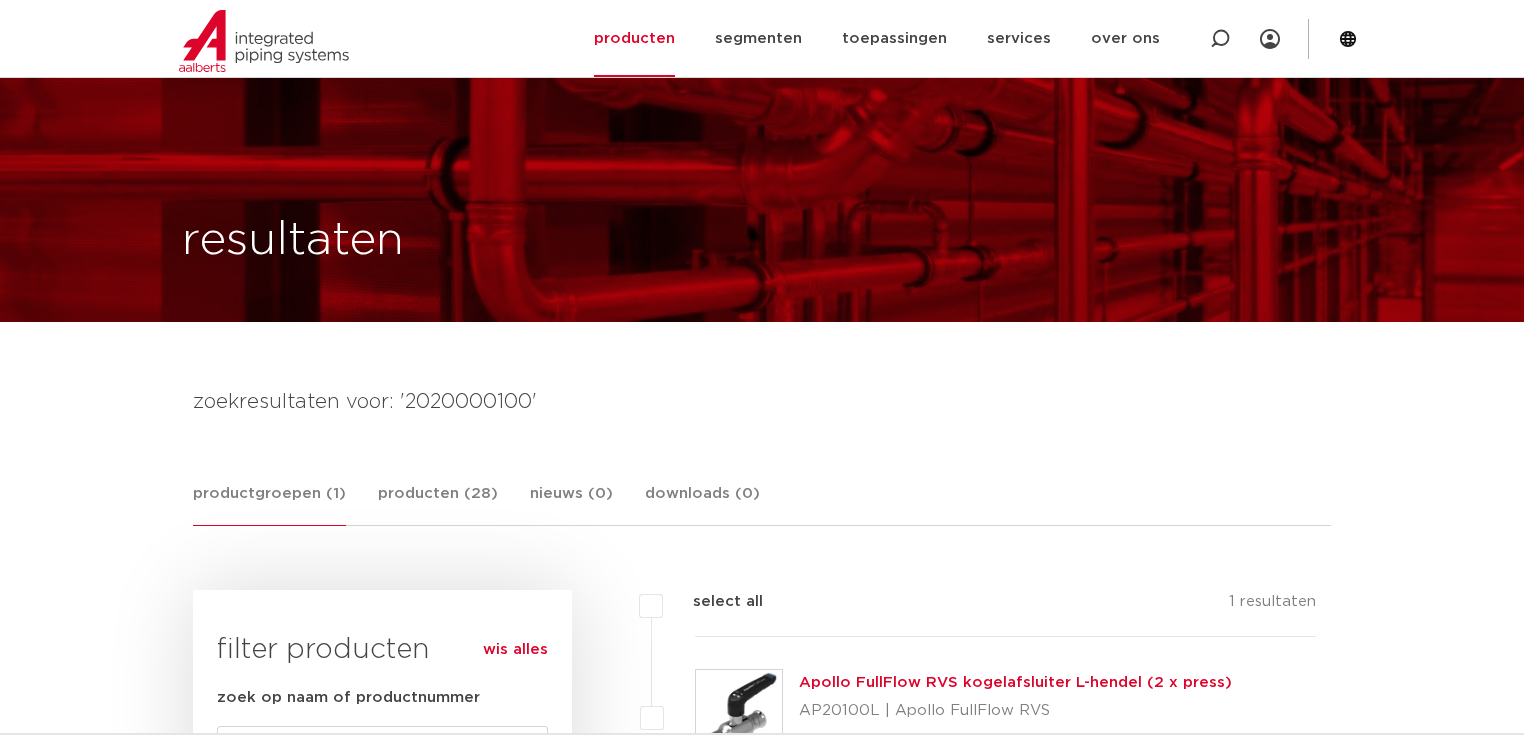 scroll, scrollTop: 1758, scrollLeft: 0, axis: vertical 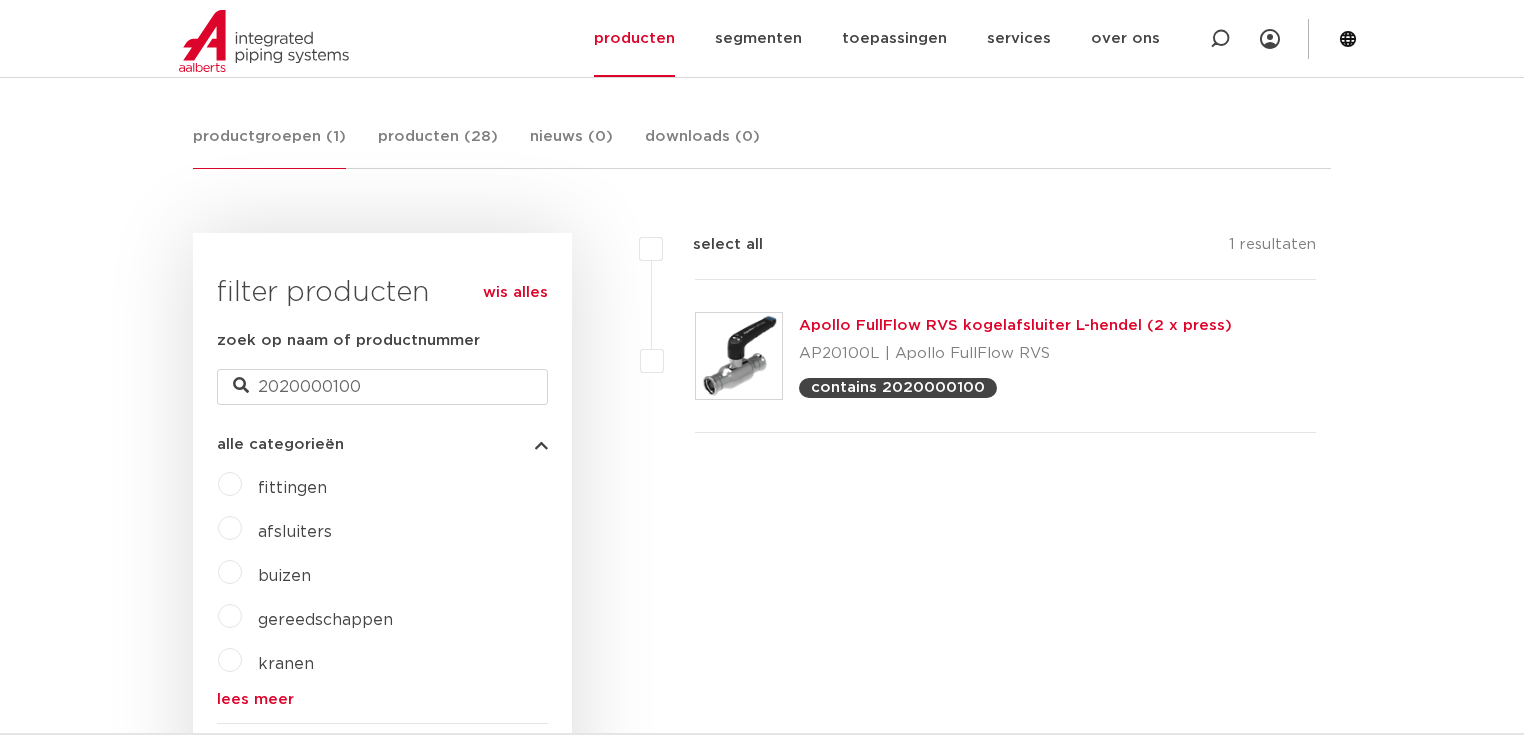 click on "Apollo FullFlow RVS kogelafsluiter L-hendel (2 x press)" at bounding box center [1015, 325] 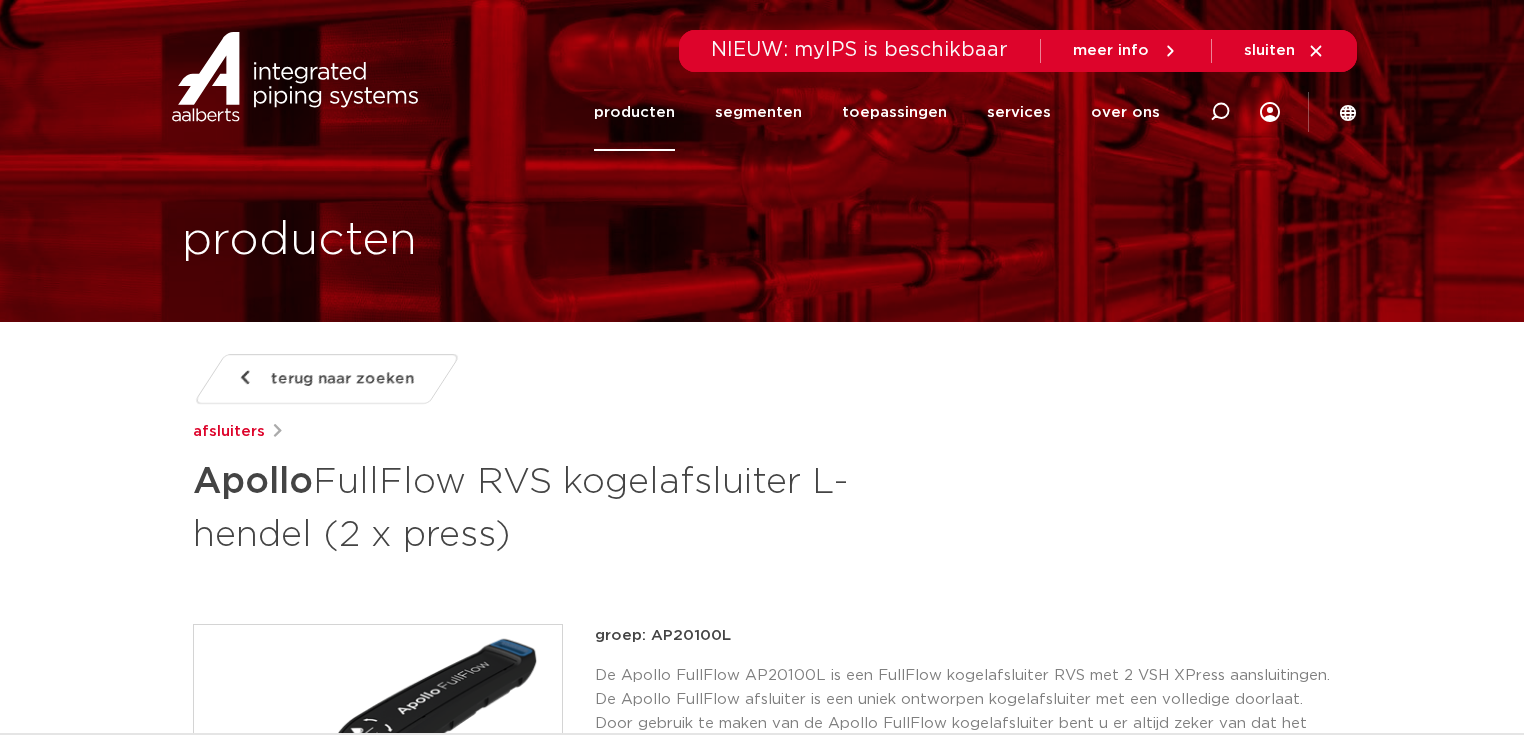 scroll, scrollTop: 0, scrollLeft: 0, axis: both 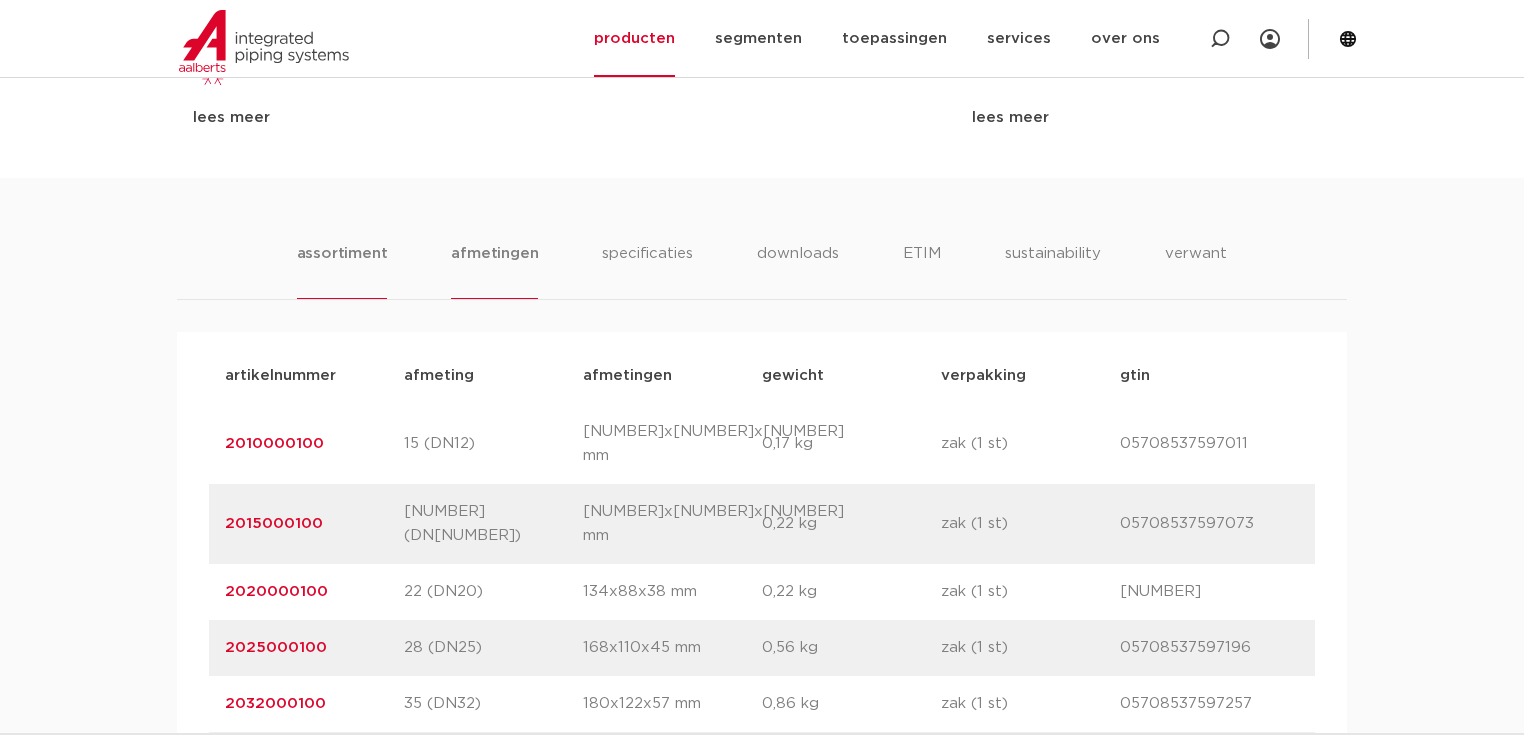 click on "afmetingen" at bounding box center [494, 270] 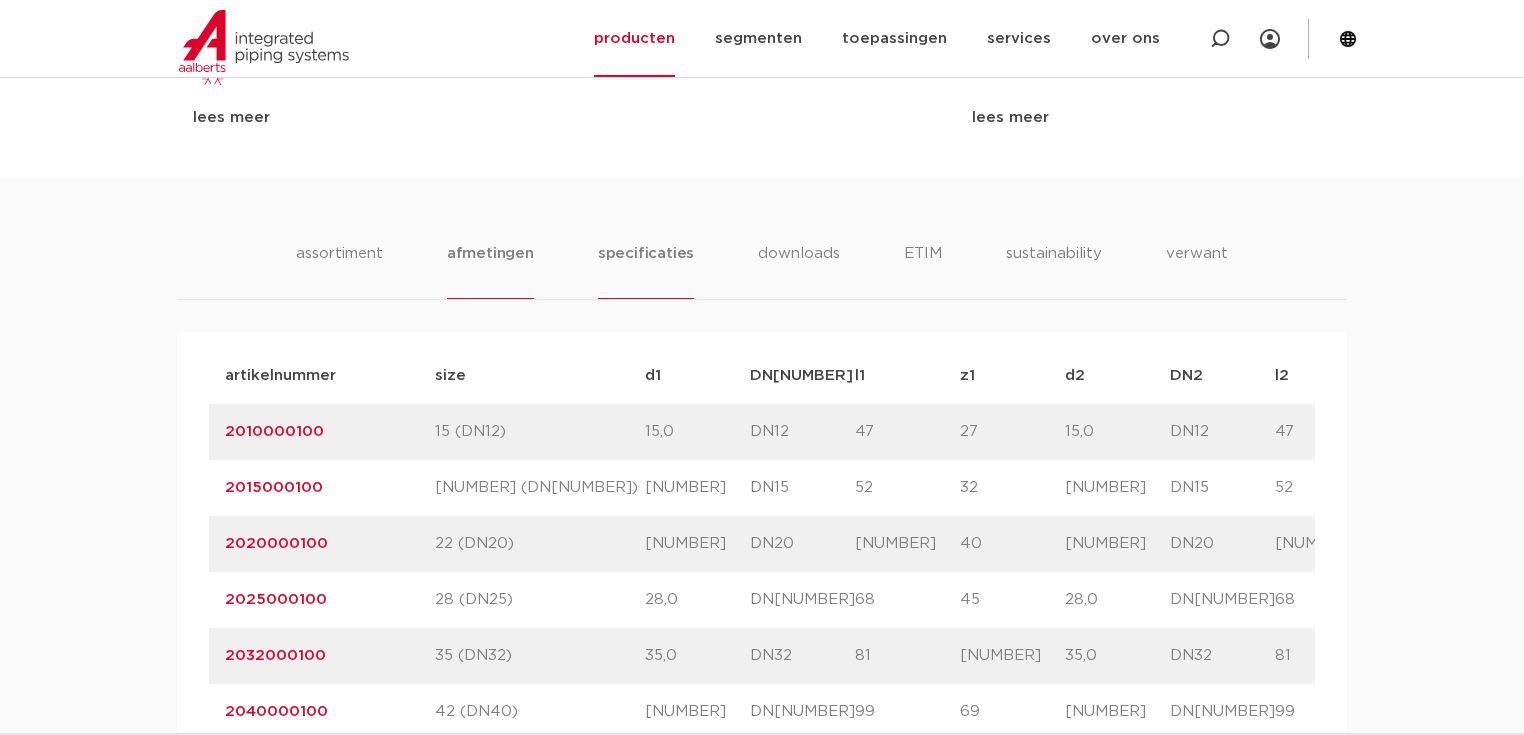 click on "specificaties" at bounding box center [646, 270] 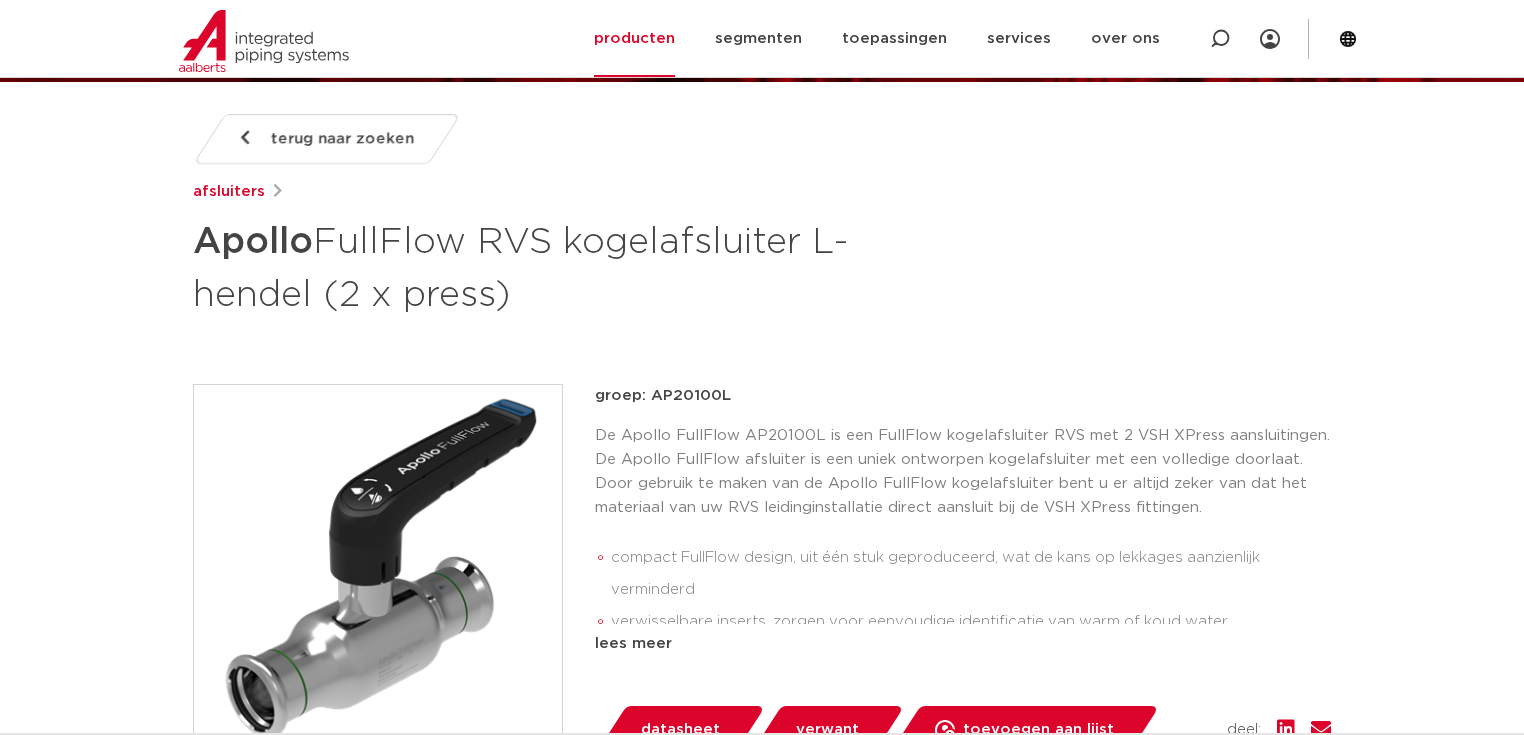 scroll, scrollTop: 0, scrollLeft: 0, axis: both 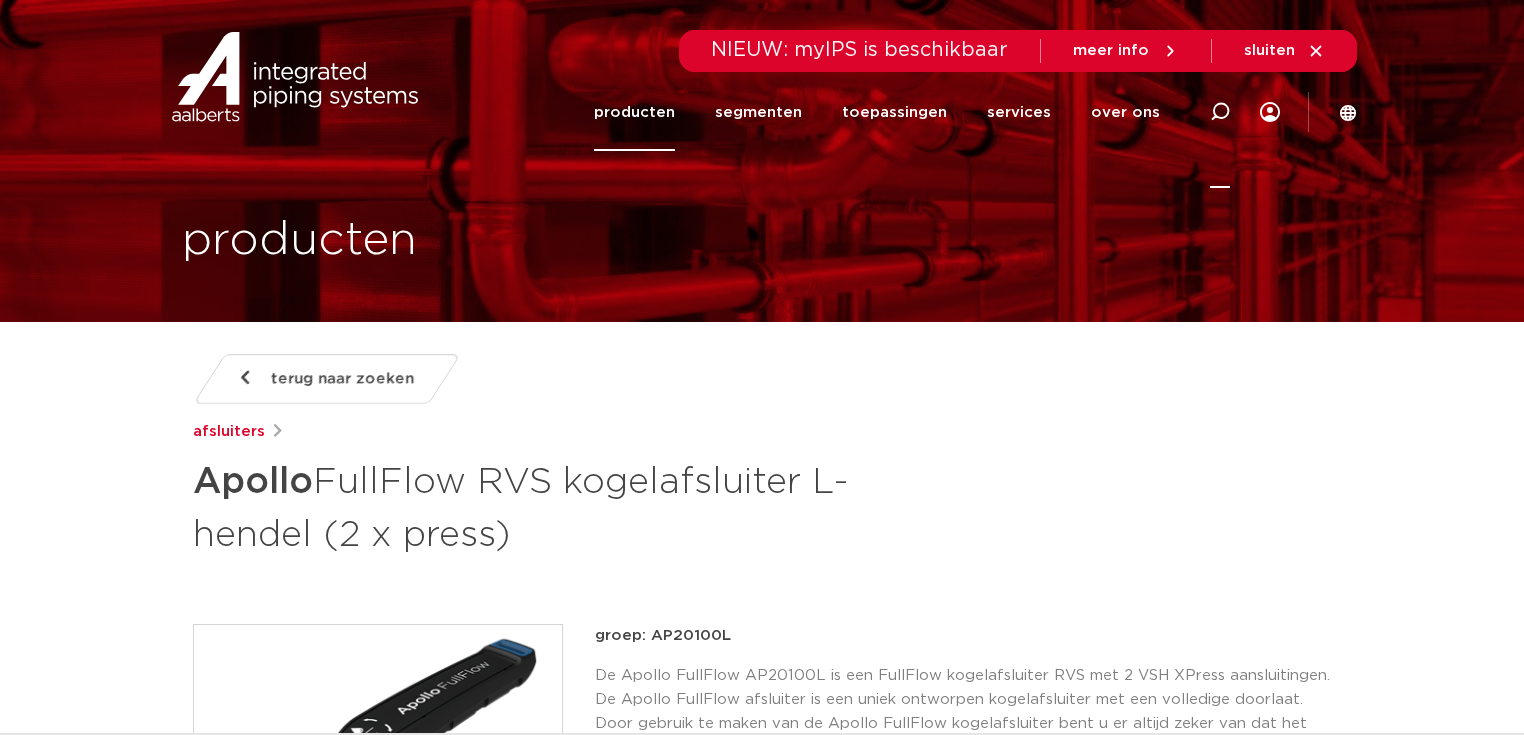 click 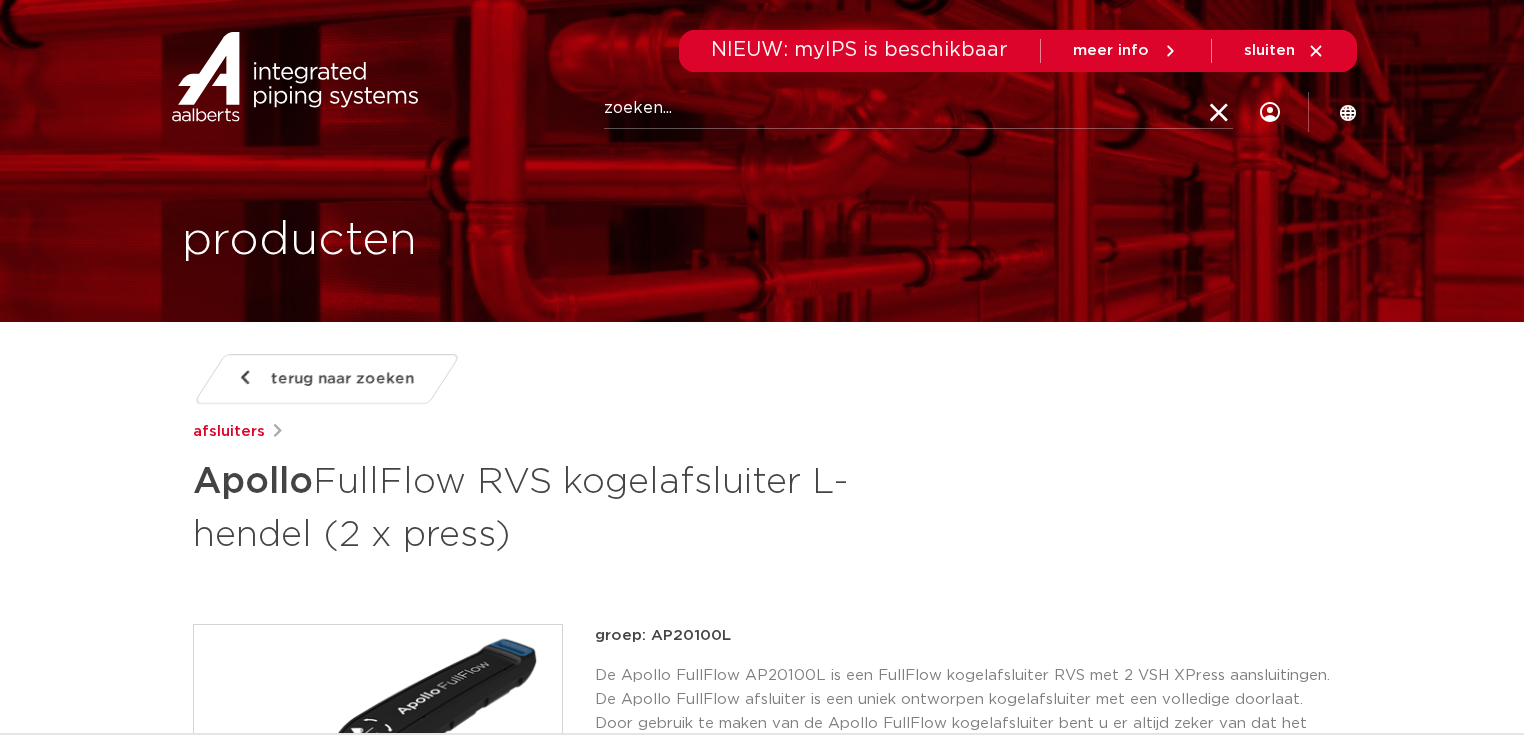 paste on "2025000100" 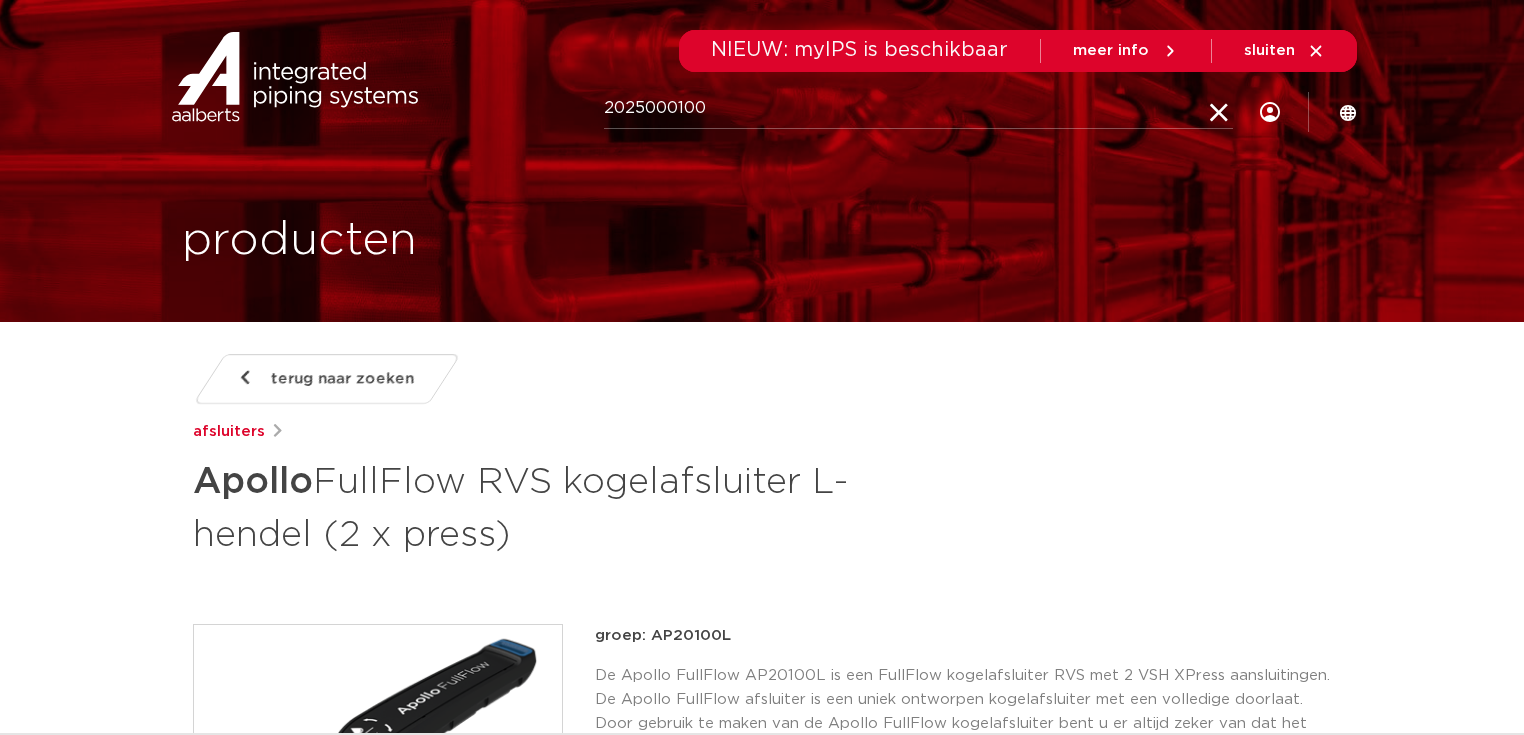 type on "2025000100" 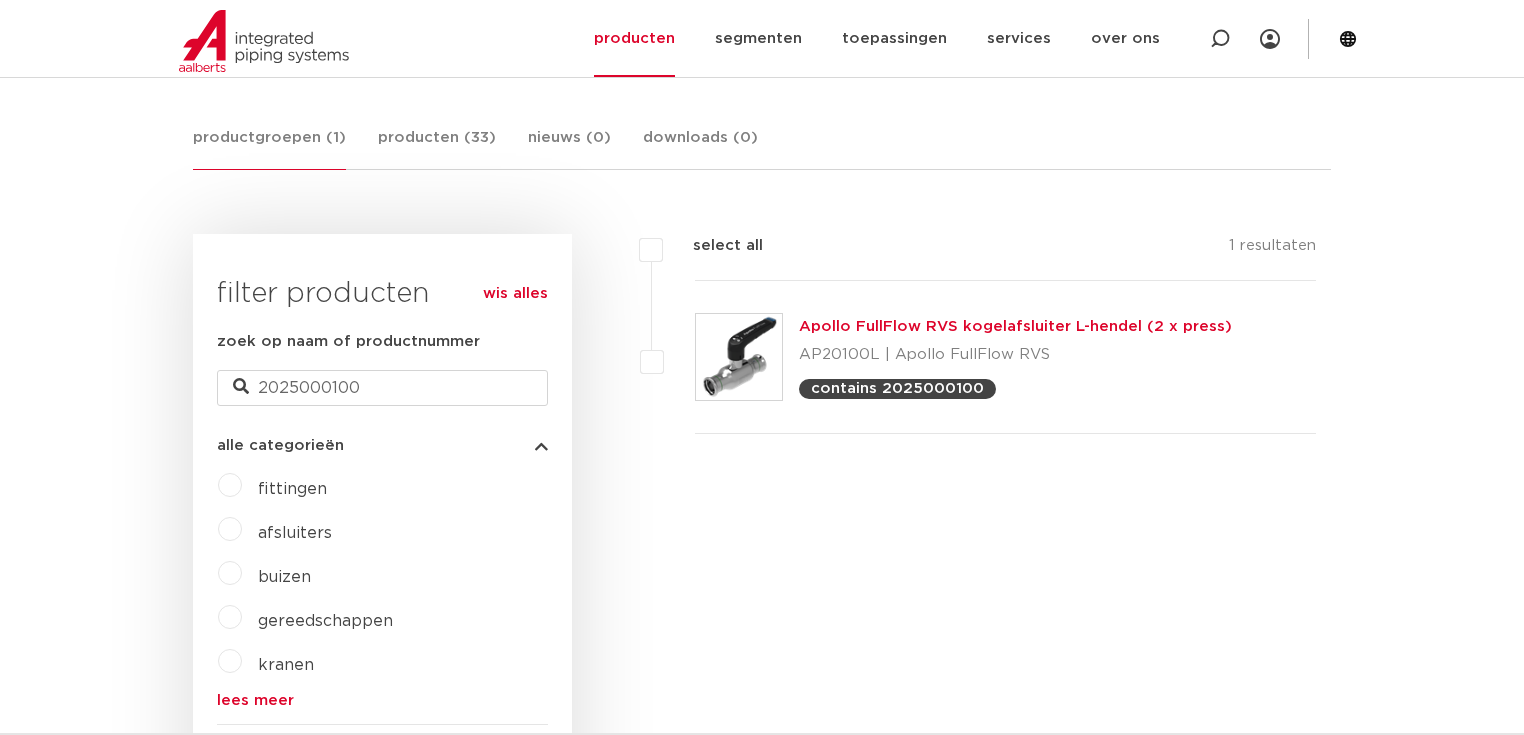 scroll, scrollTop: 356, scrollLeft: 0, axis: vertical 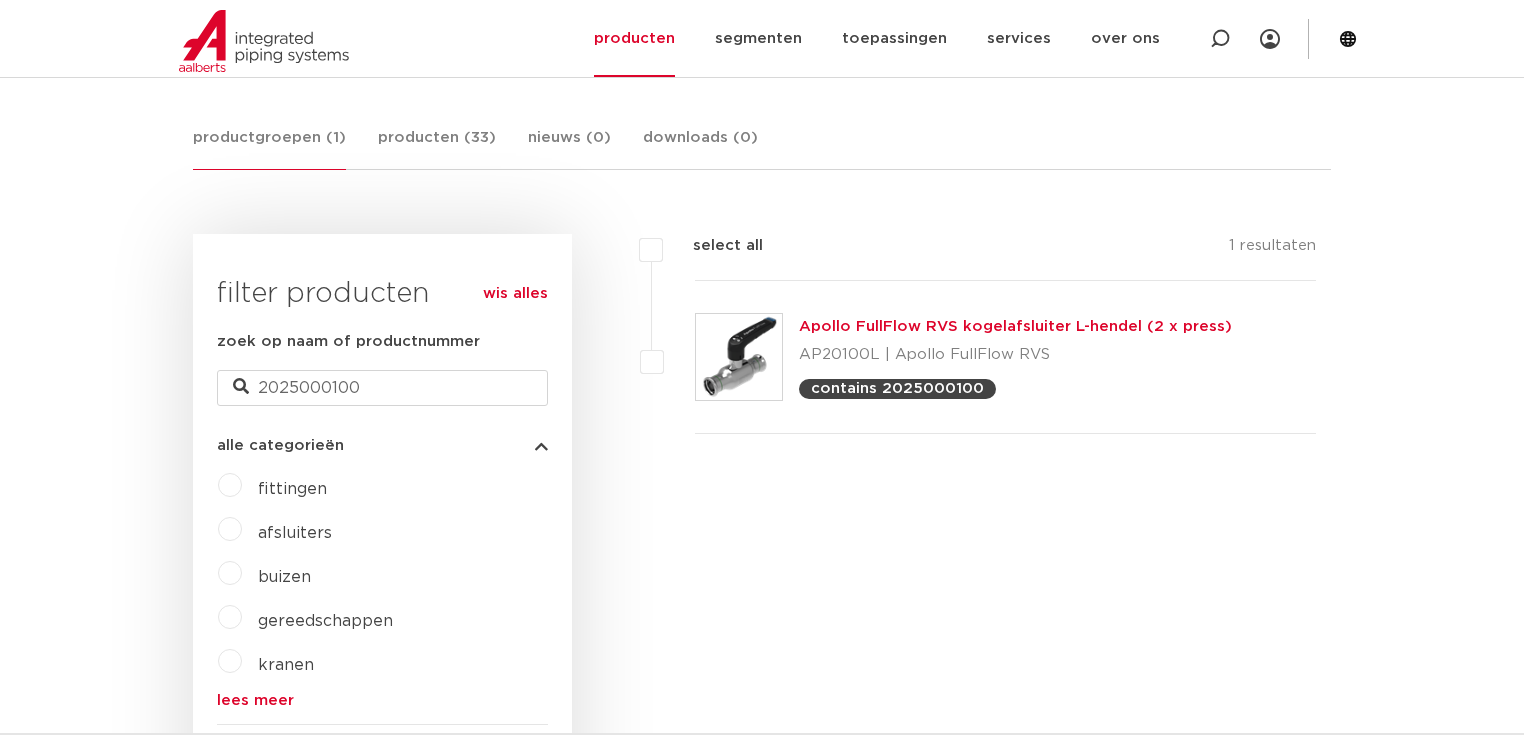 click on "Apollo FullFlow RVS kogelafsluiter L-hendel (2 x press)" at bounding box center (1015, 326) 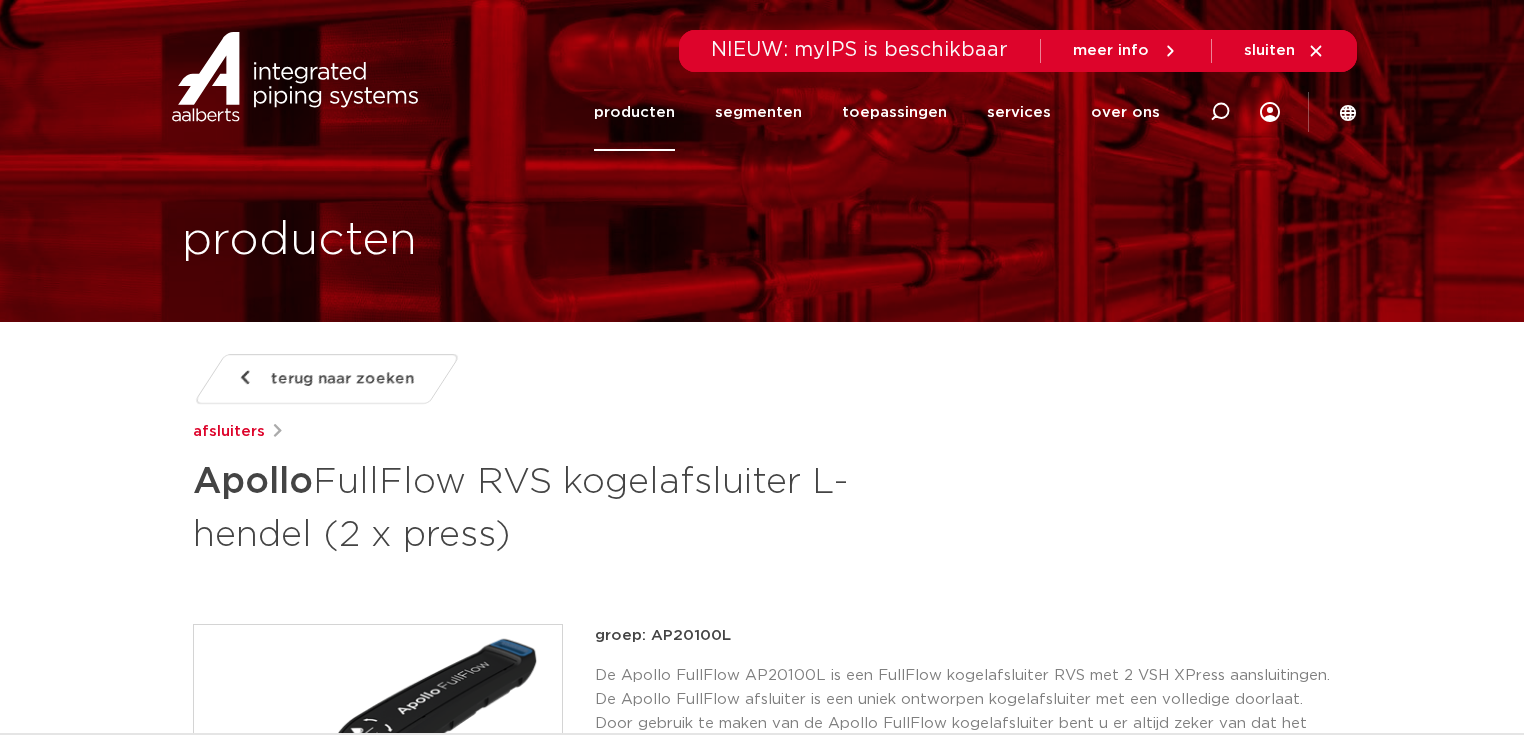scroll, scrollTop: 0, scrollLeft: 0, axis: both 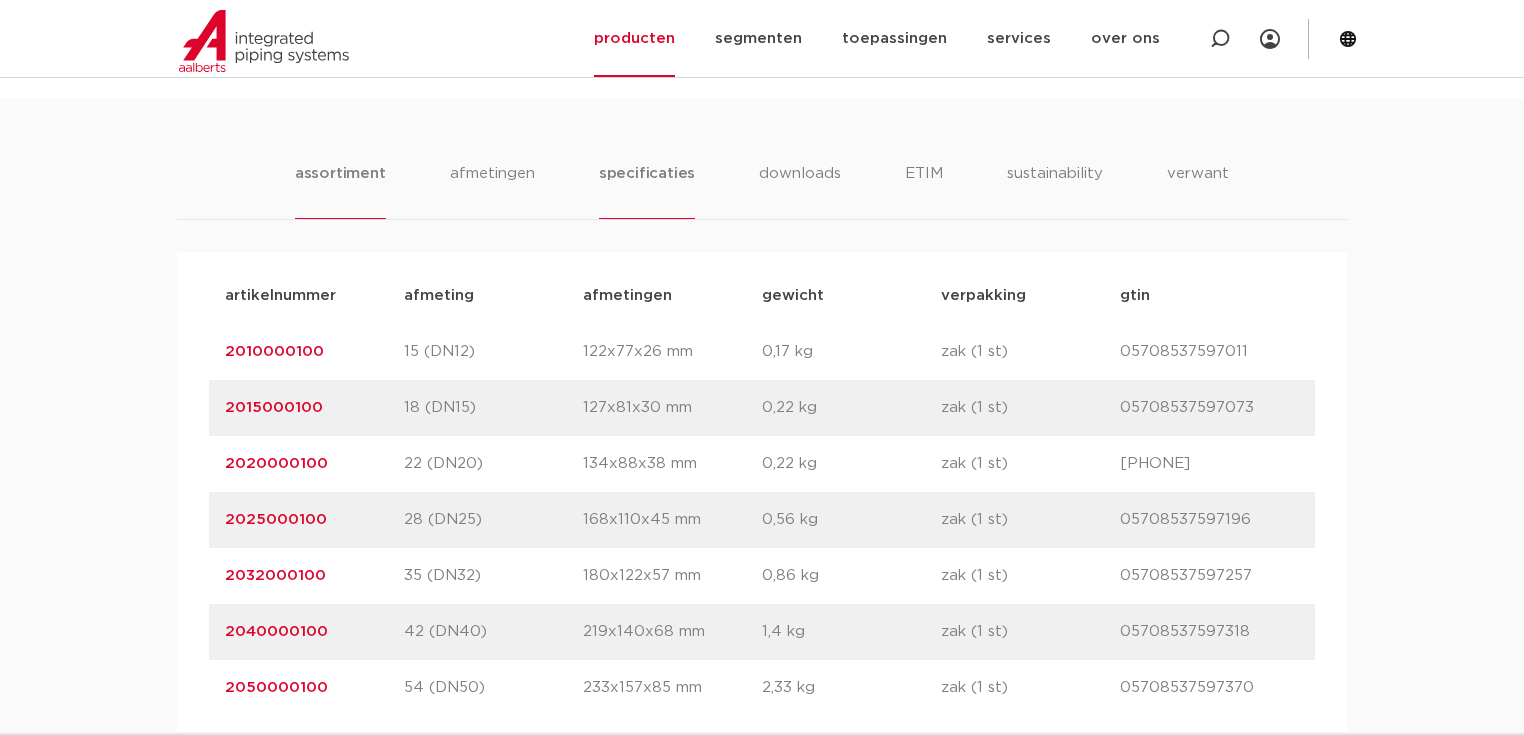 click on "specificaties" at bounding box center [647, 190] 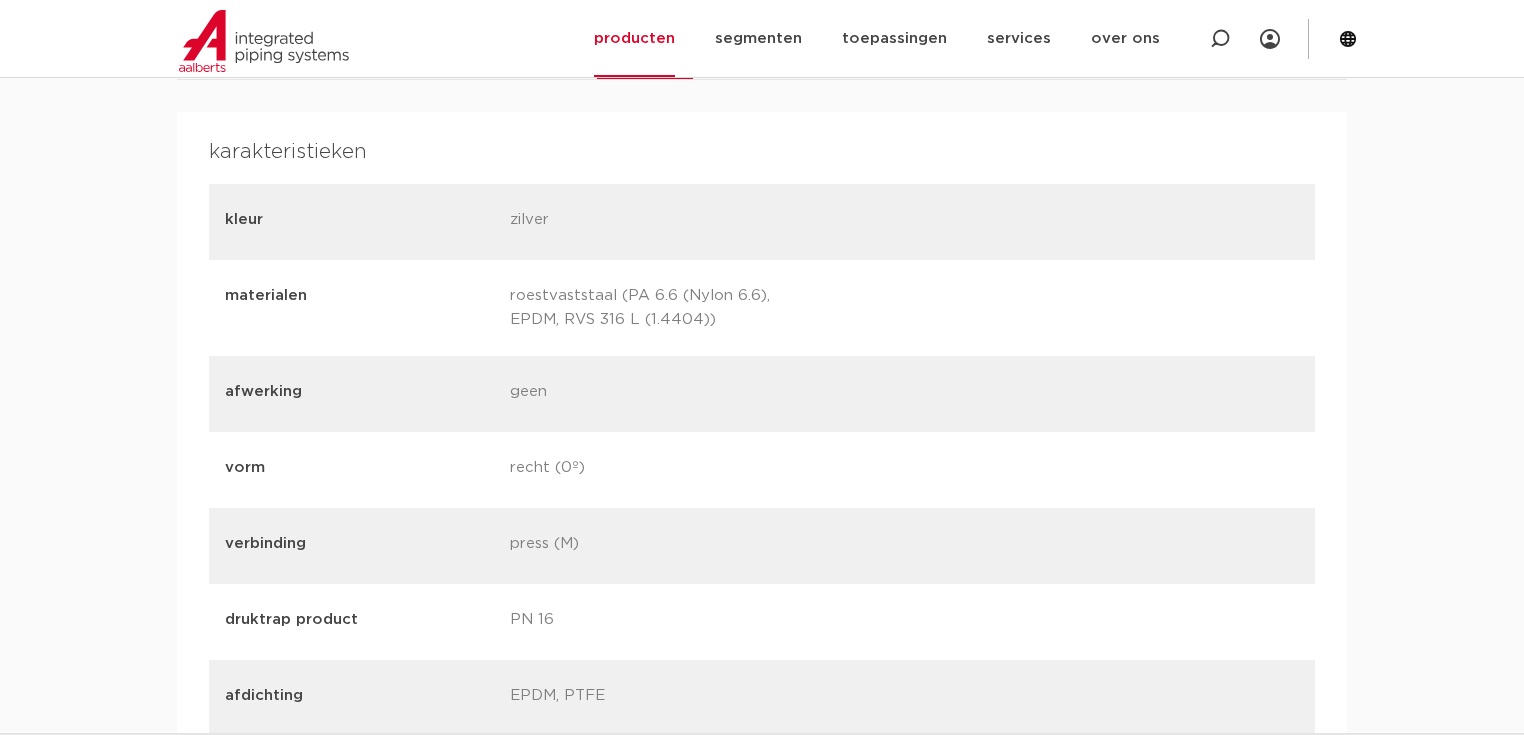 scroll, scrollTop: 1280, scrollLeft: 0, axis: vertical 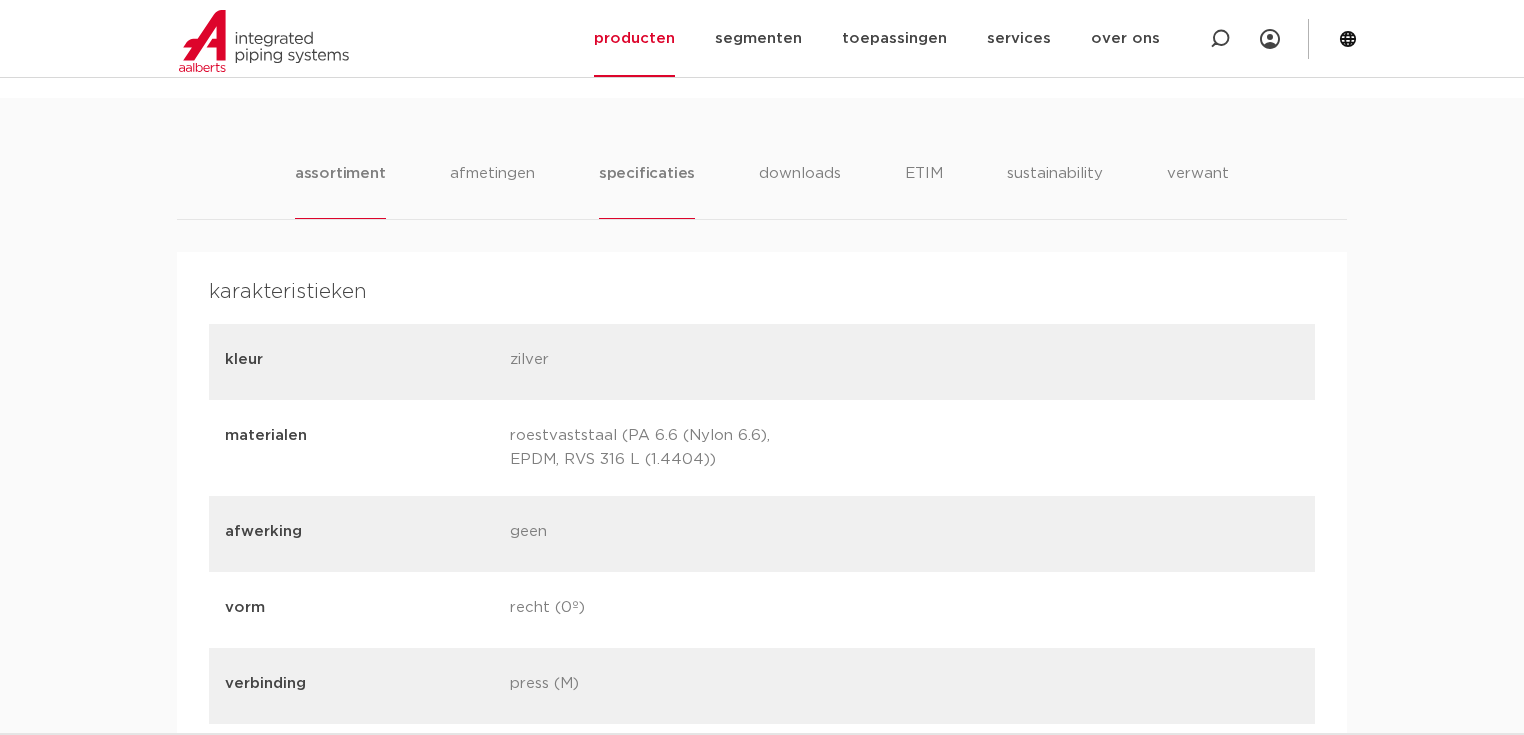 click on "assortiment" at bounding box center [340, 190] 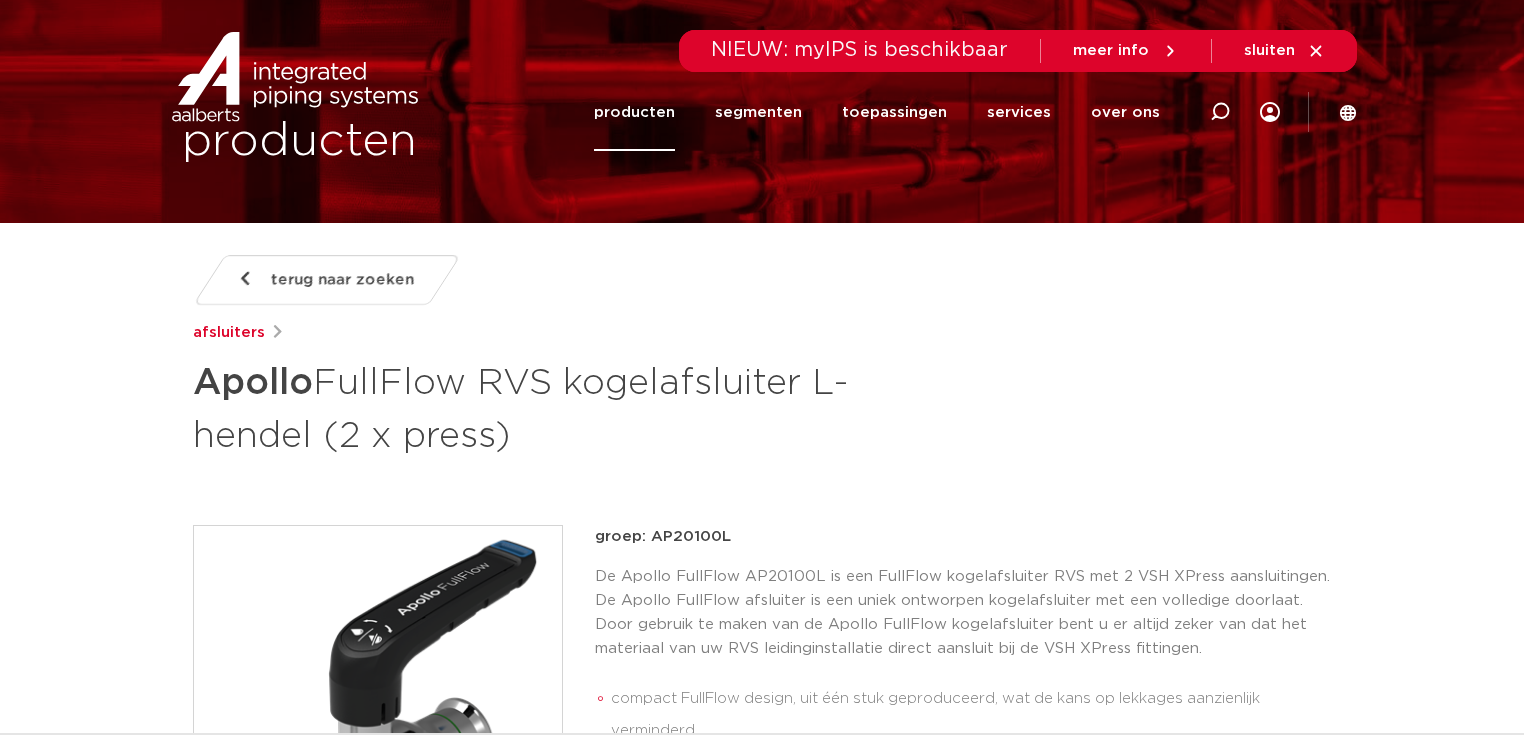 scroll, scrollTop: 0, scrollLeft: 0, axis: both 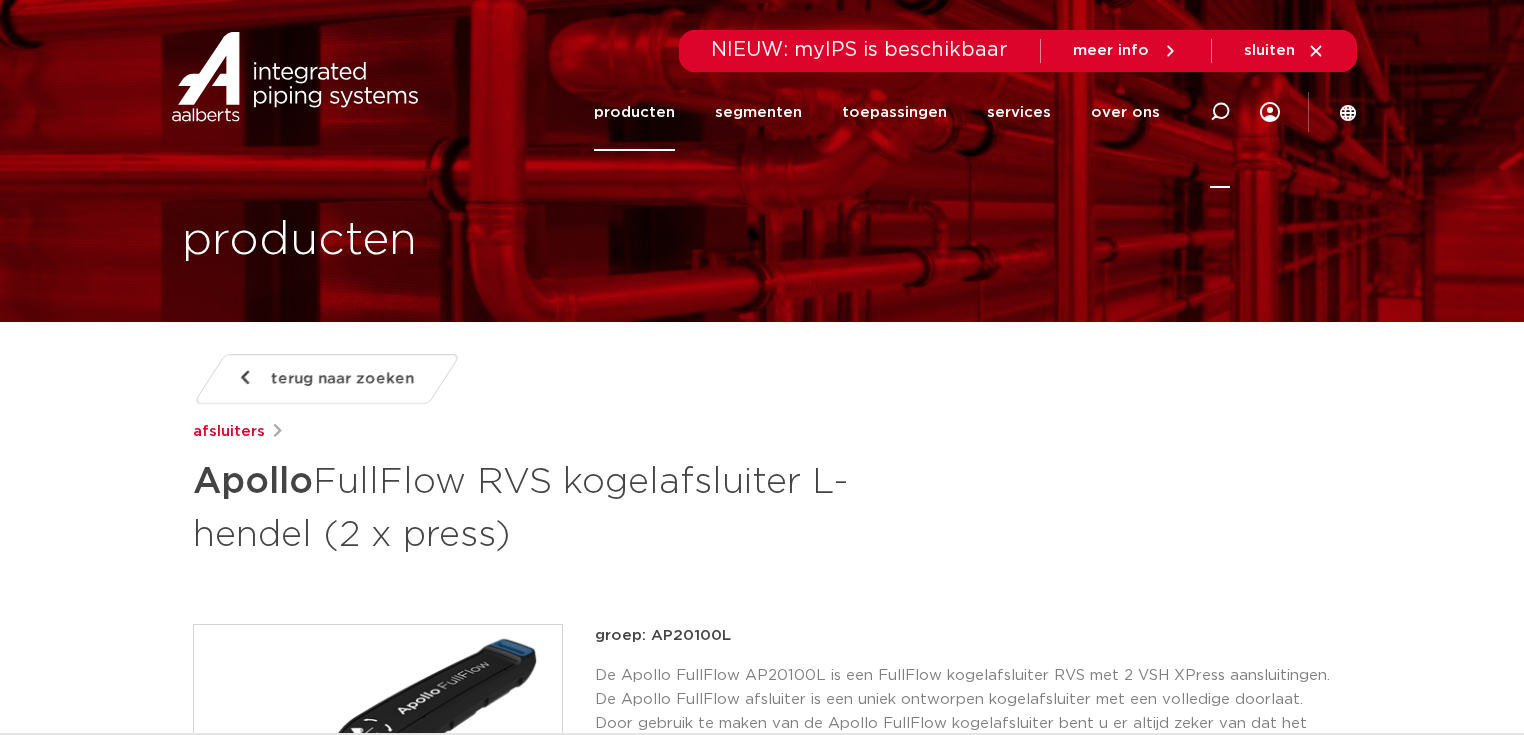 click 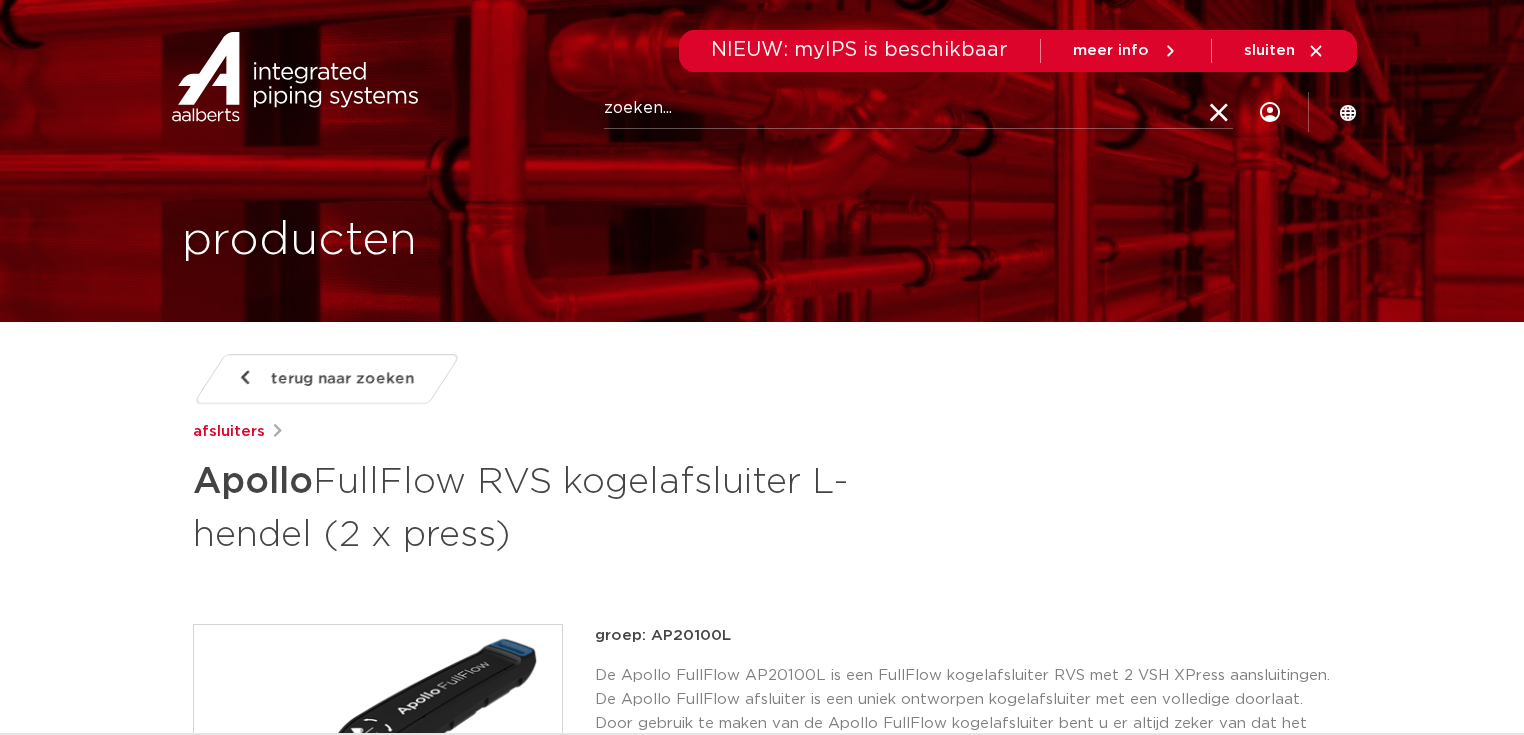 paste on "[NUMBER]" 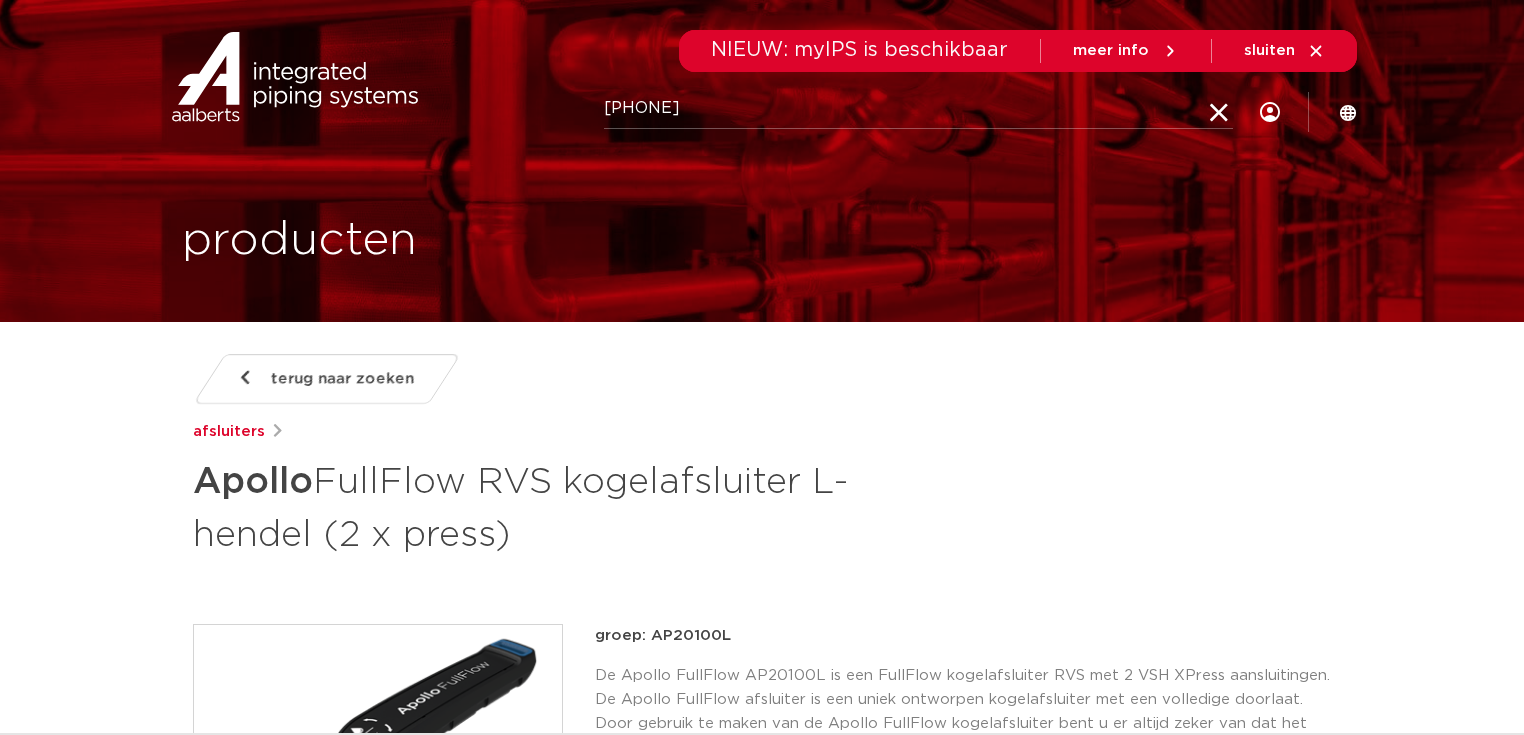 type on "[NUMBER]" 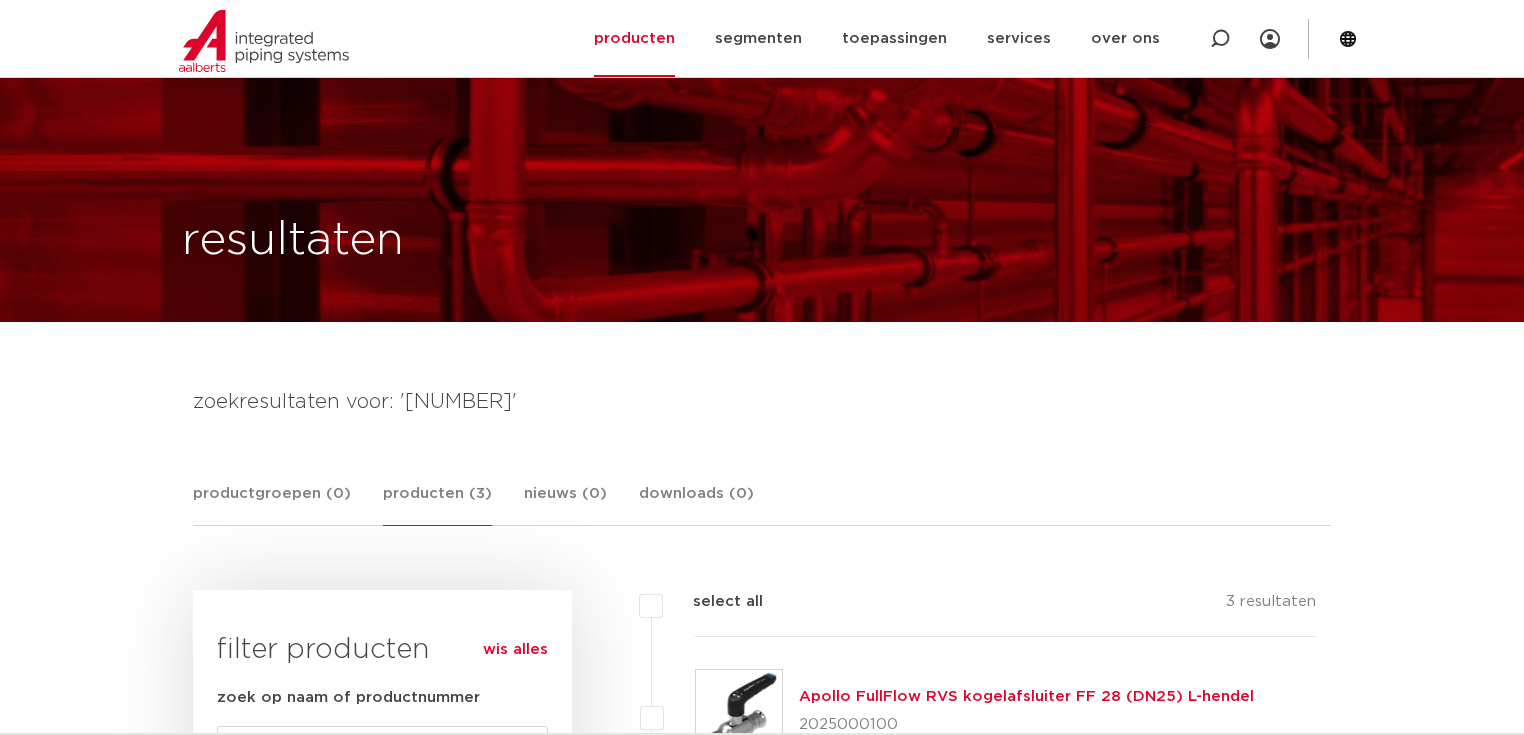 scroll, scrollTop: 356, scrollLeft: 0, axis: vertical 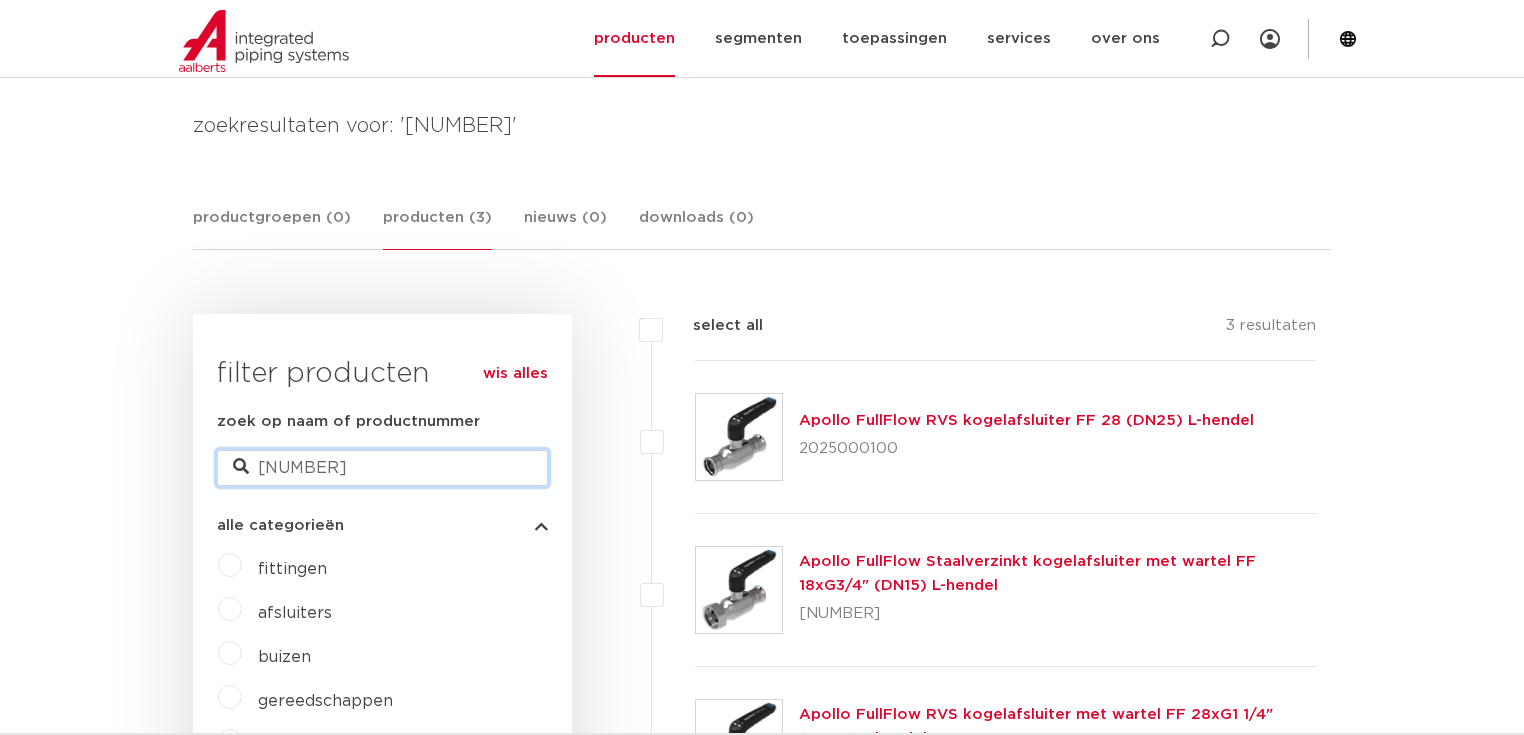 drag, startPoint x: 420, startPoint y: 463, endPoint x: 170, endPoint y: 448, distance: 250.4496 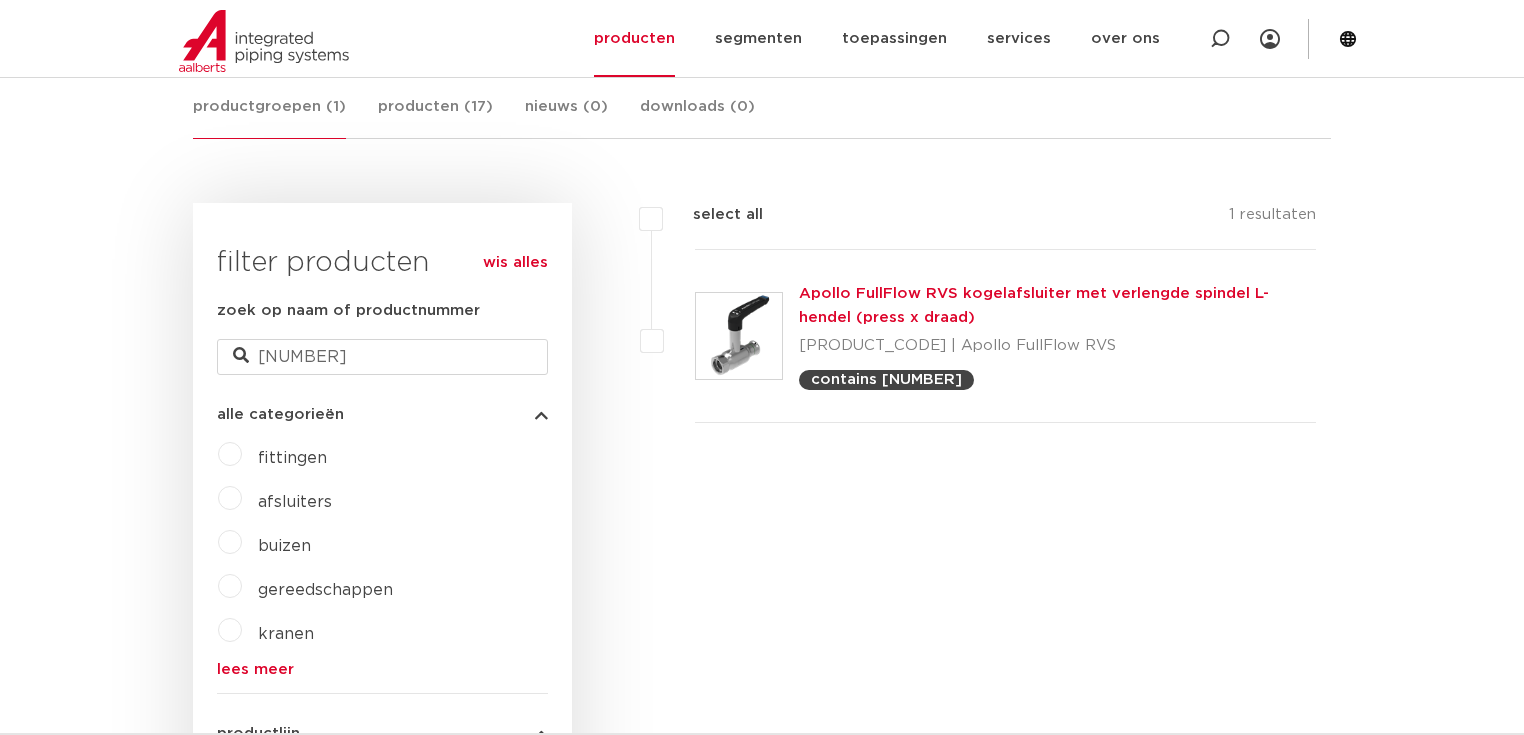 scroll, scrollTop: 436, scrollLeft: 0, axis: vertical 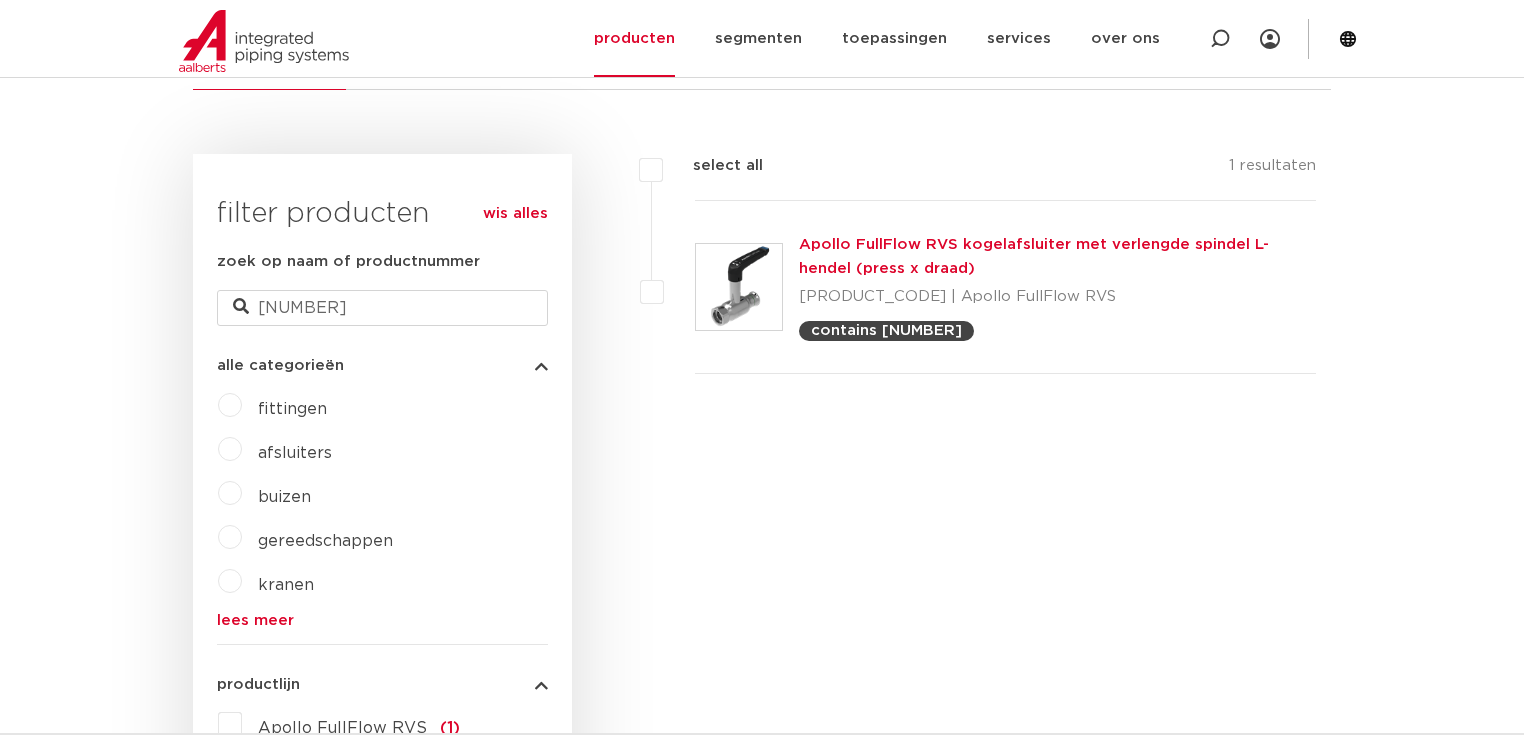 click on "Apollo FullFlow RVS kogelafsluiter met verlengde spindel L-hendel (press x draad)" at bounding box center (1034, 256) 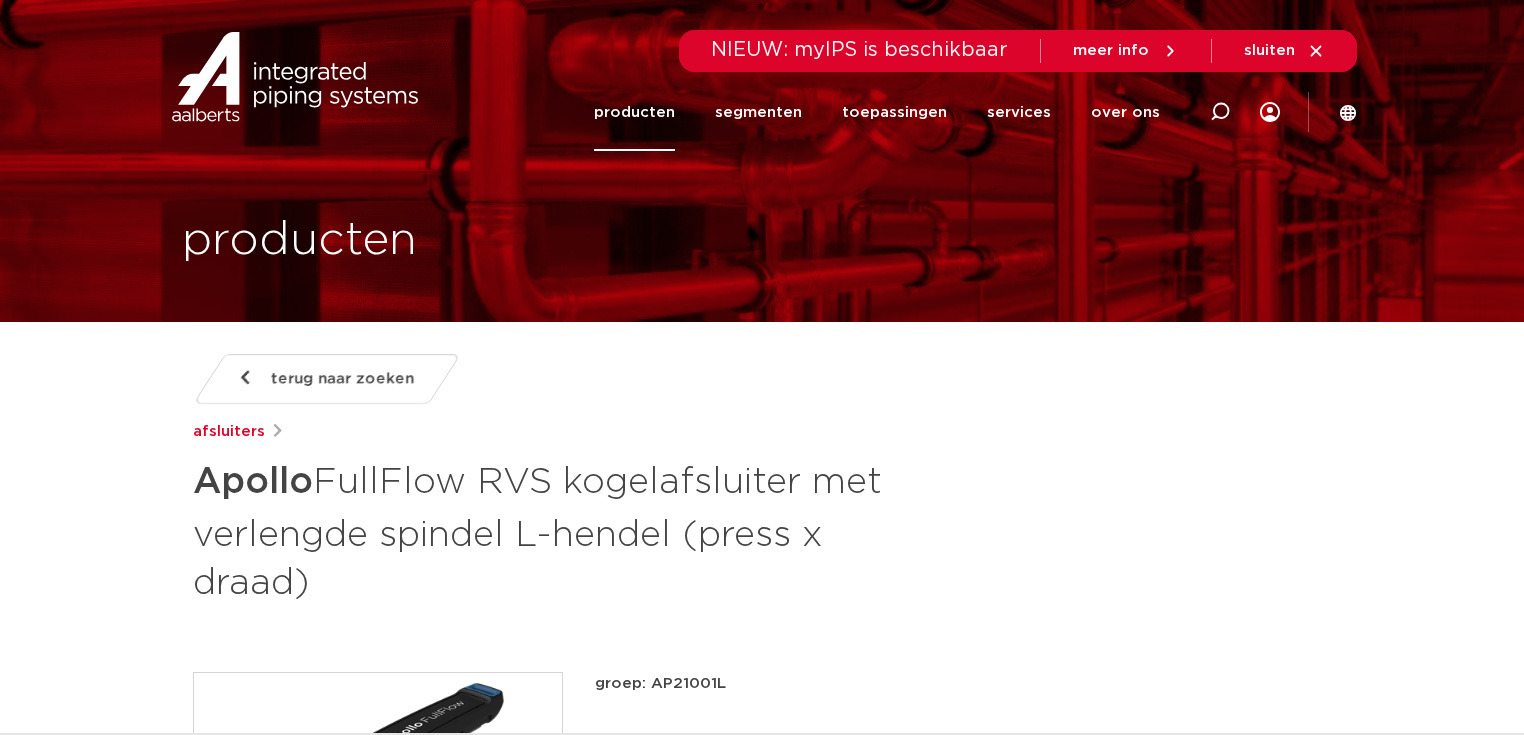 scroll, scrollTop: 0, scrollLeft: 0, axis: both 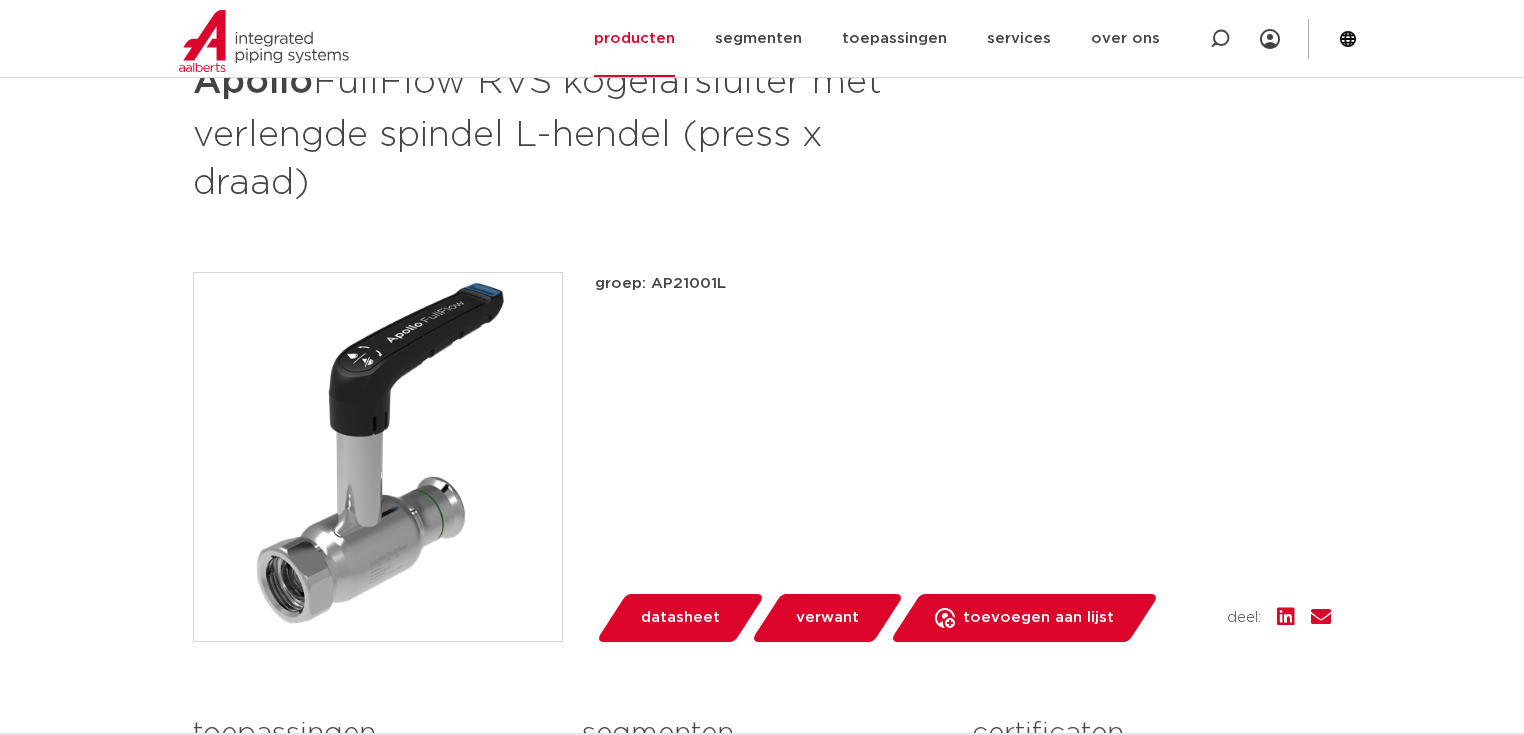 drag, startPoint x: 726, startPoint y: 283, endPoint x: 652, endPoint y: 285, distance: 74.02702 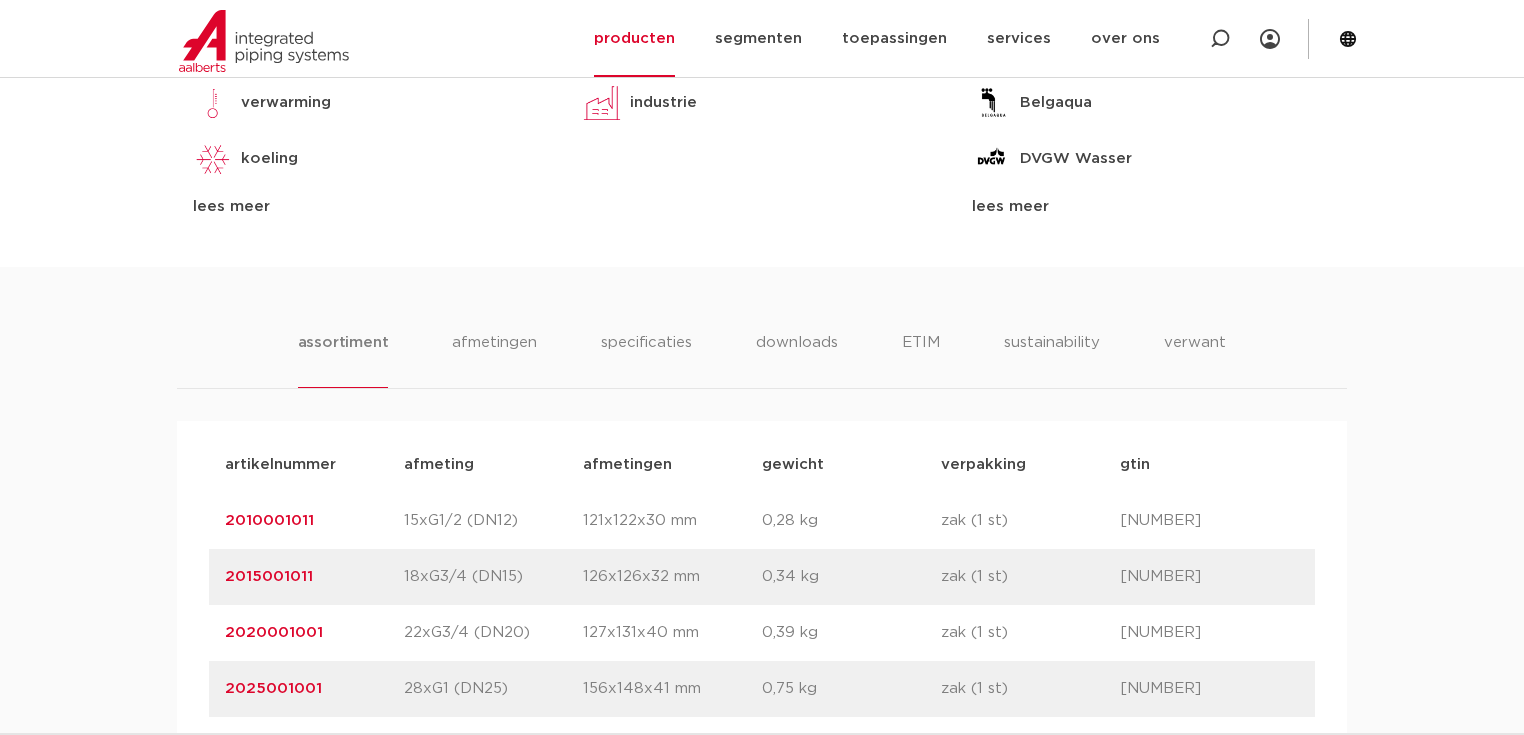 scroll, scrollTop: 1200, scrollLeft: 0, axis: vertical 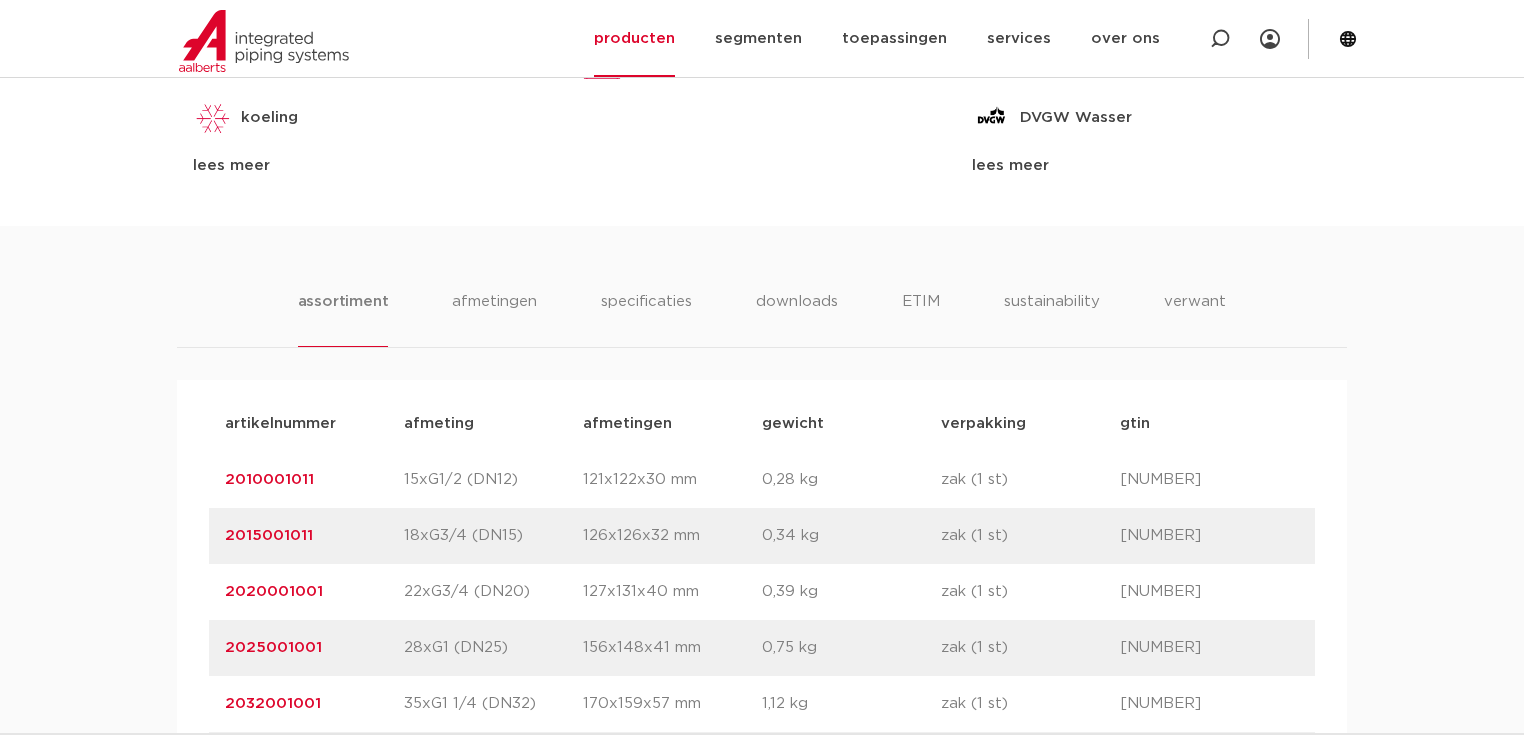 click on "2010001011" at bounding box center [314, 480] 